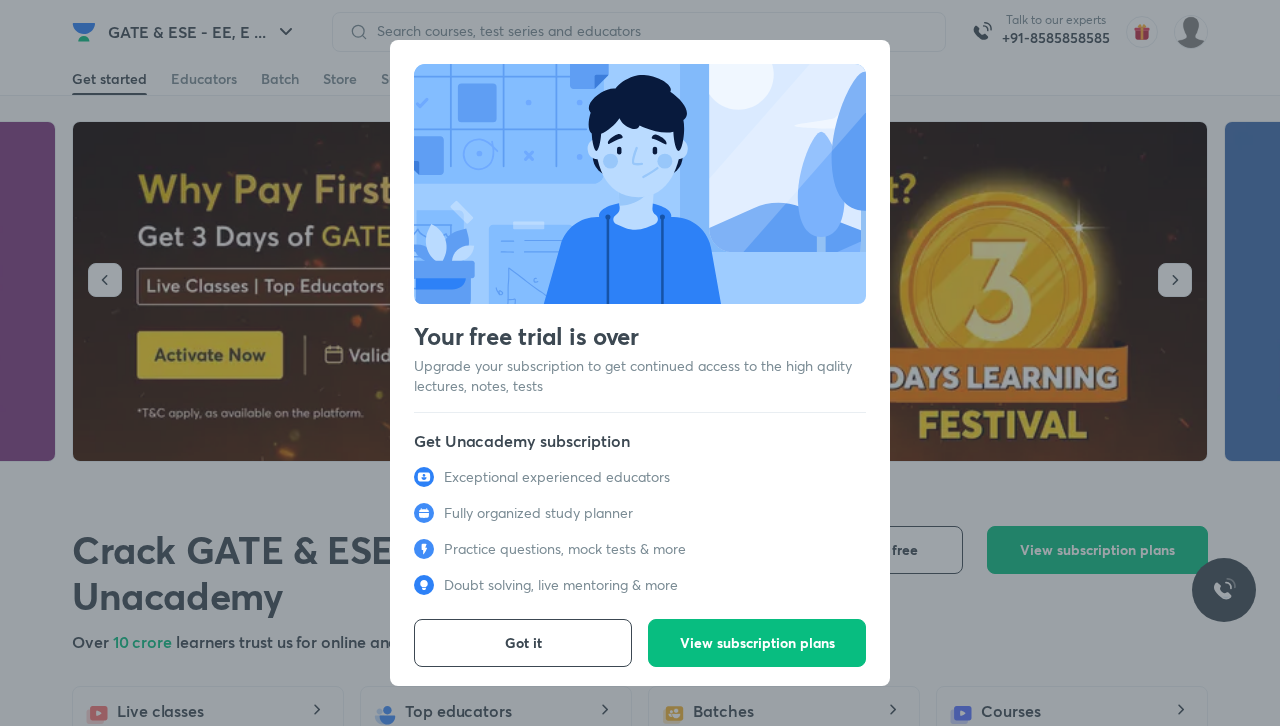scroll, scrollTop: 0, scrollLeft: 0, axis: both 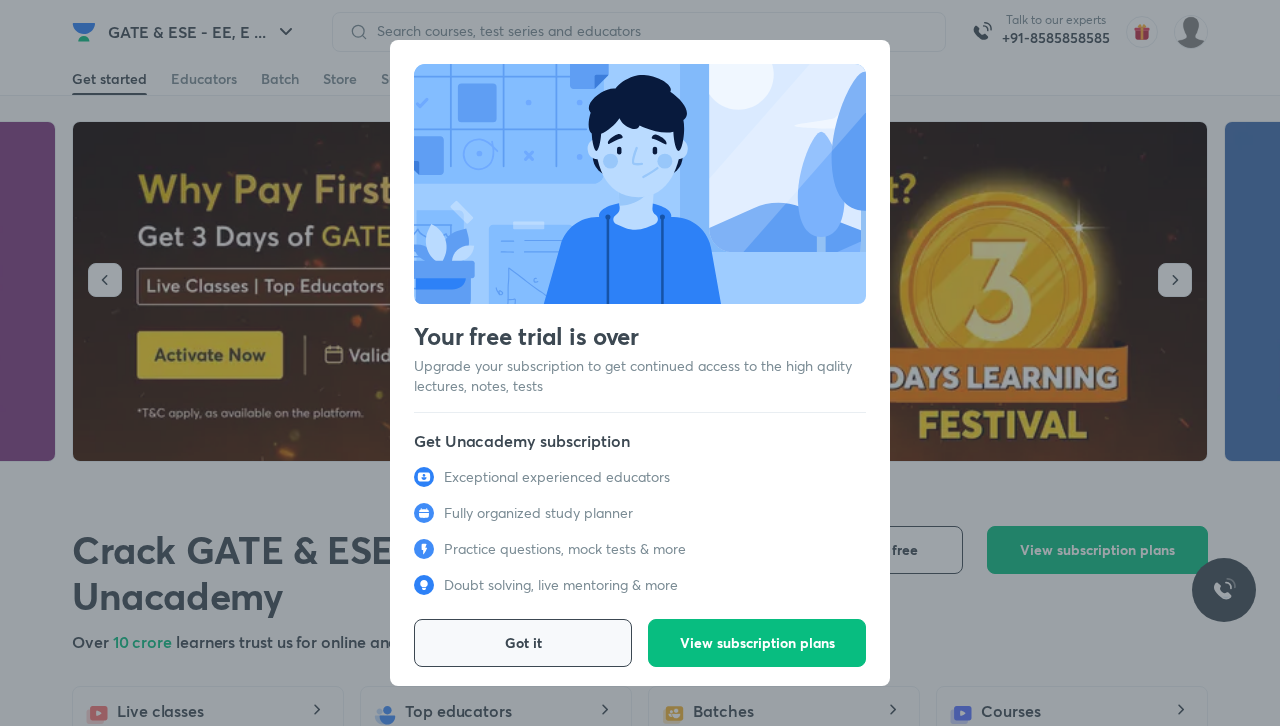 click on "Got it" at bounding box center (523, 643) 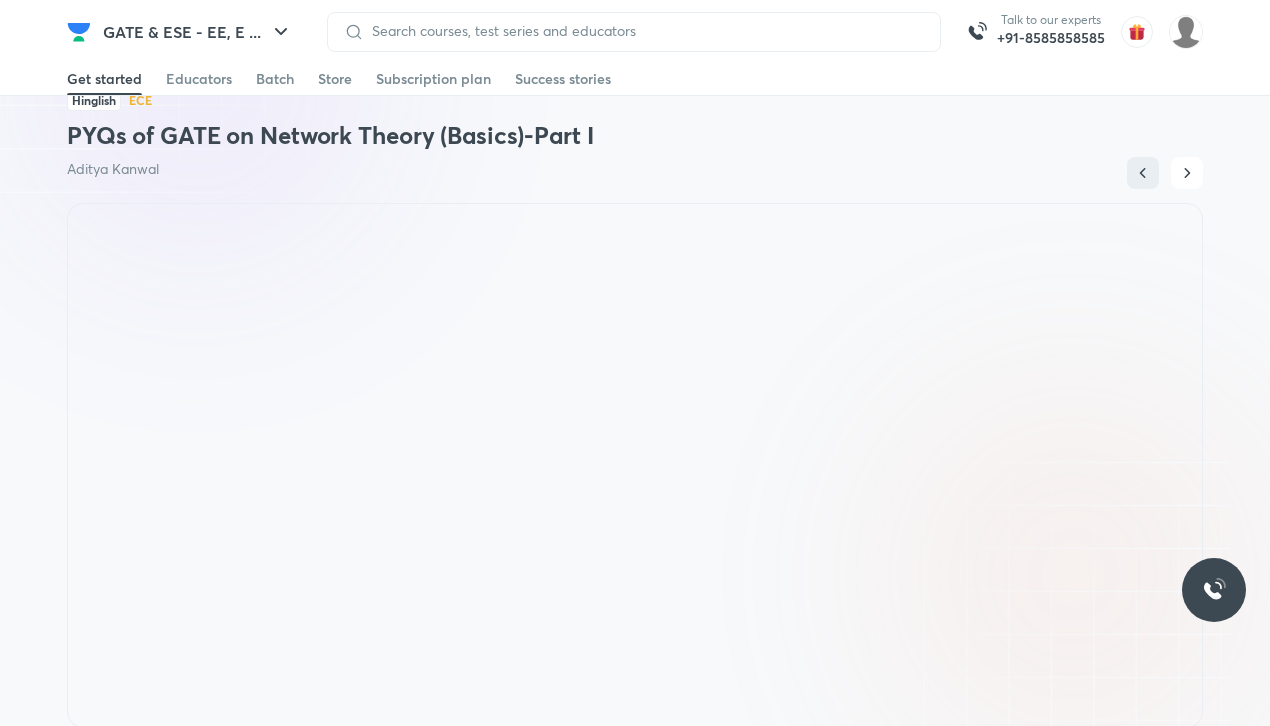 scroll, scrollTop: 1050, scrollLeft: 0, axis: vertical 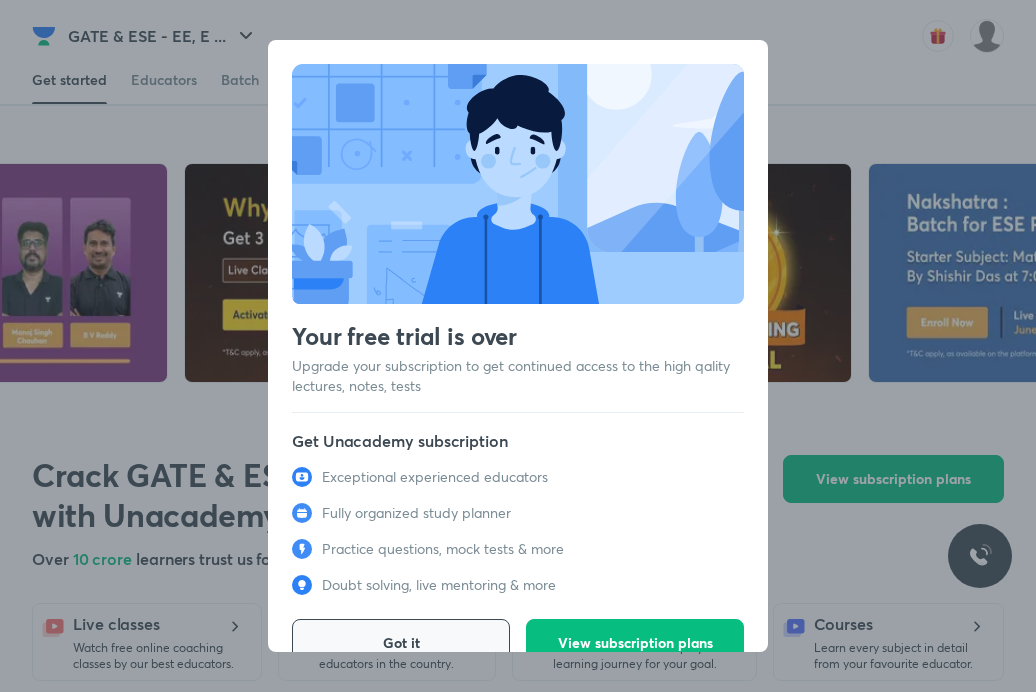 click on "Got it" at bounding box center (401, 643) 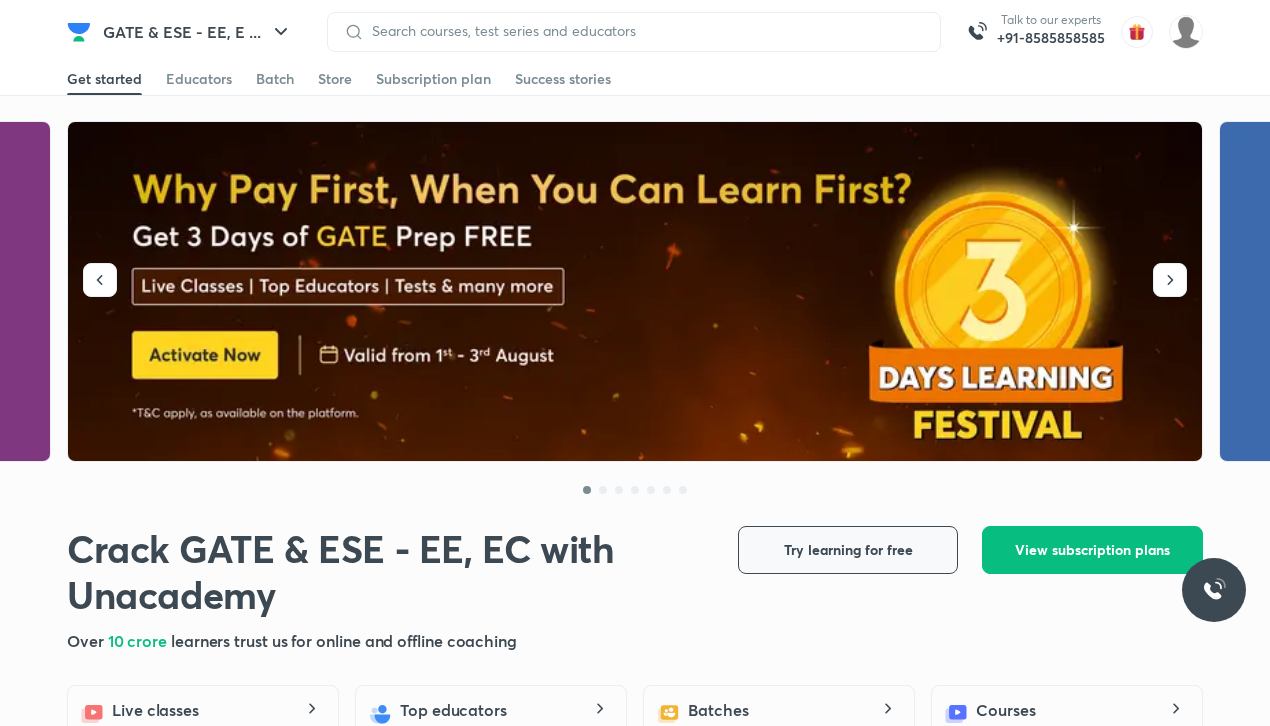 click on "Try learning for free" at bounding box center (848, 550) 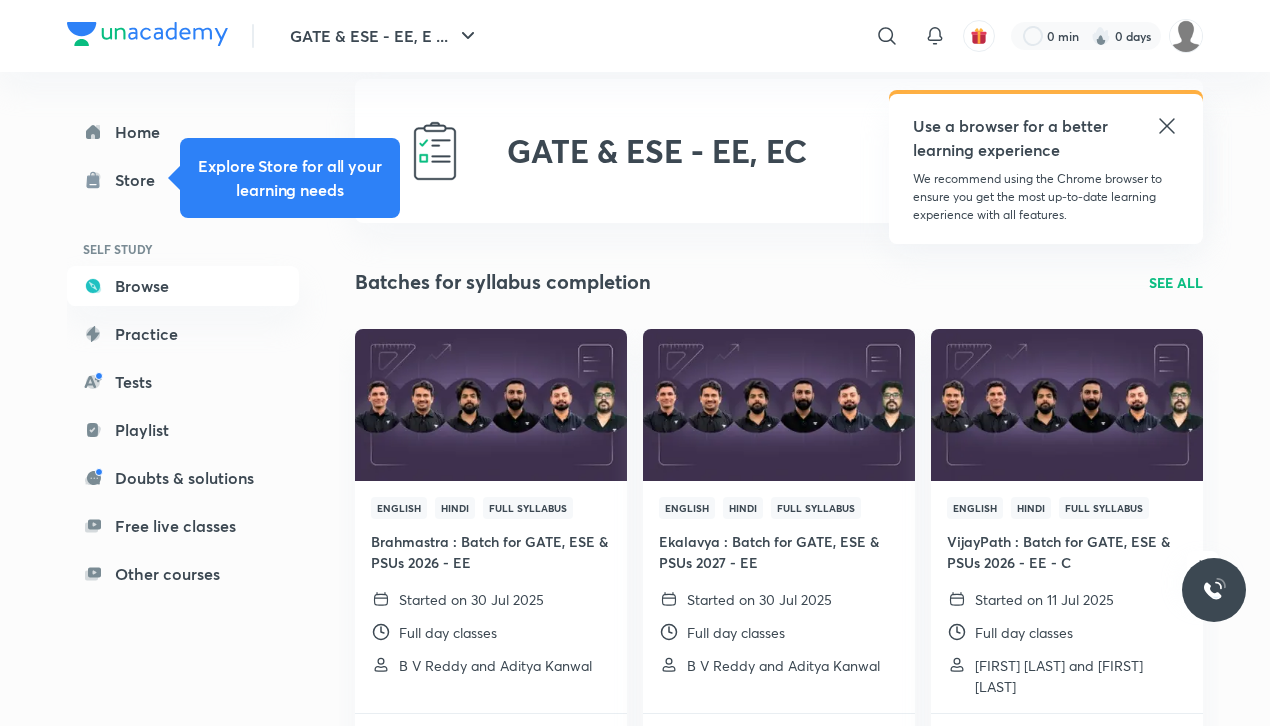 scroll, scrollTop: 30, scrollLeft: 0, axis: vertical 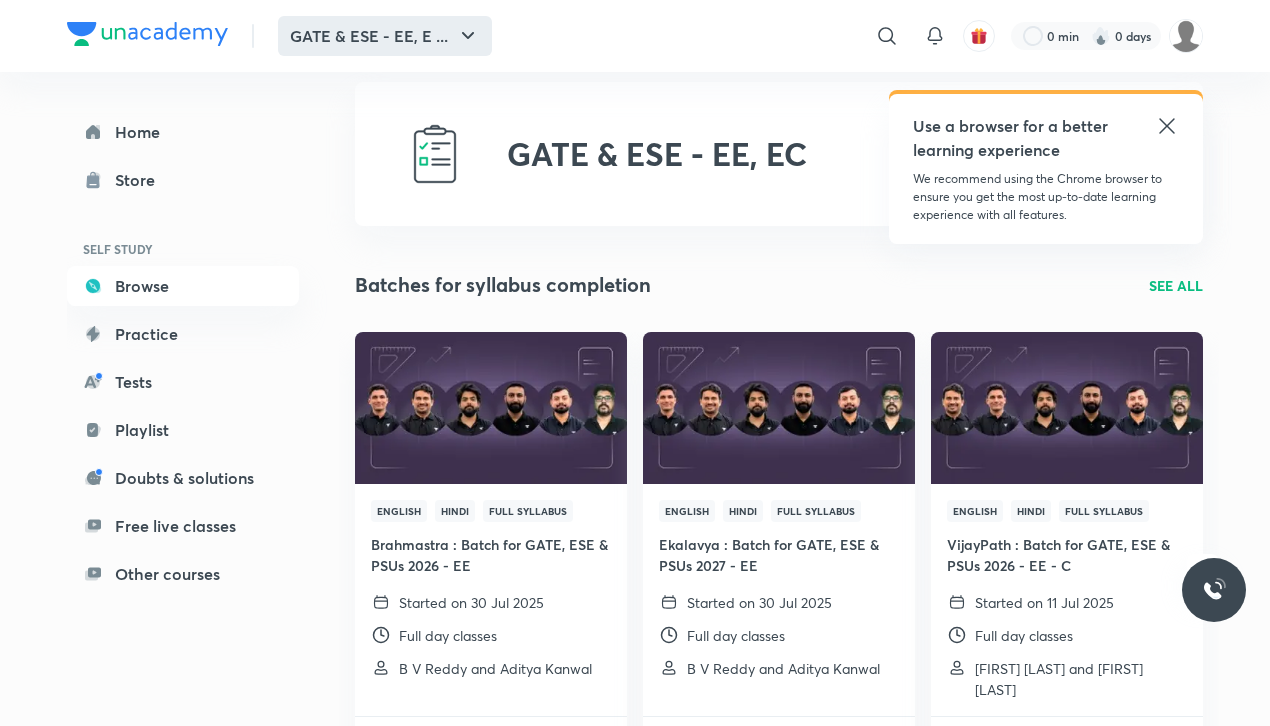 click on "GATE & ESE - EE, E ..." at bounding box center [385, 36] 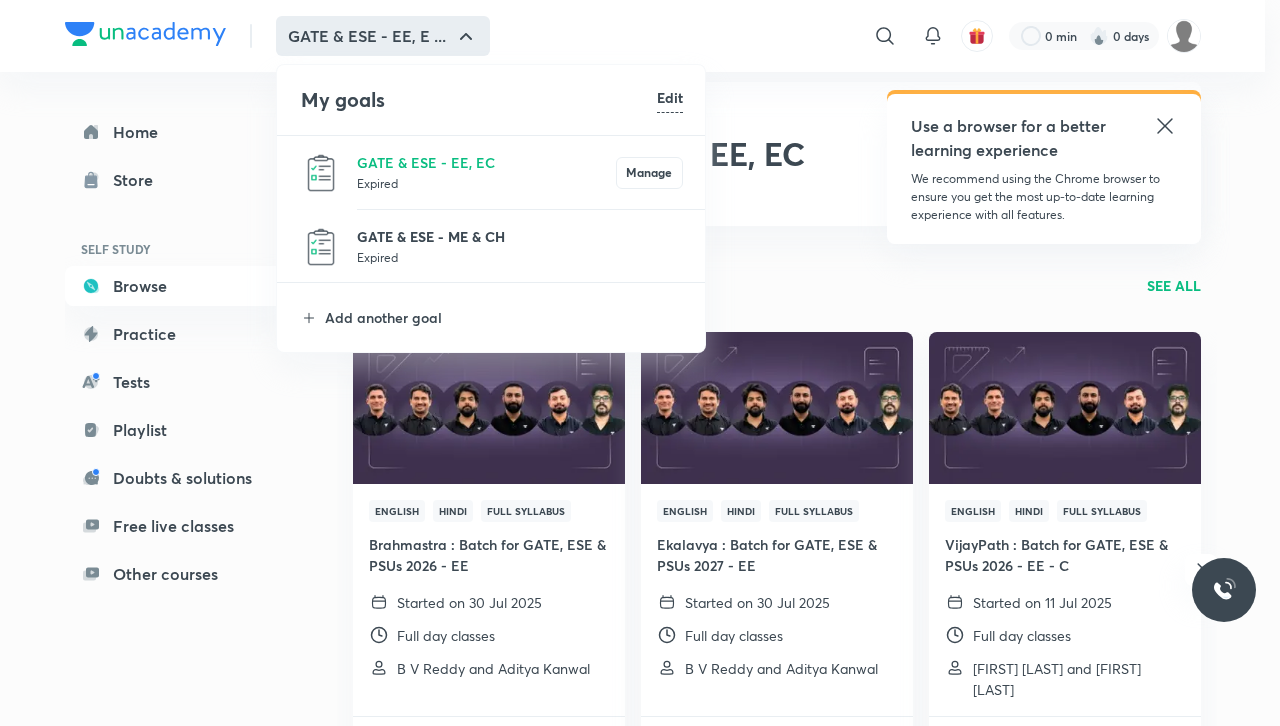 click on "GATE & ESE - ME & CH" at bounding box center (520, 236) 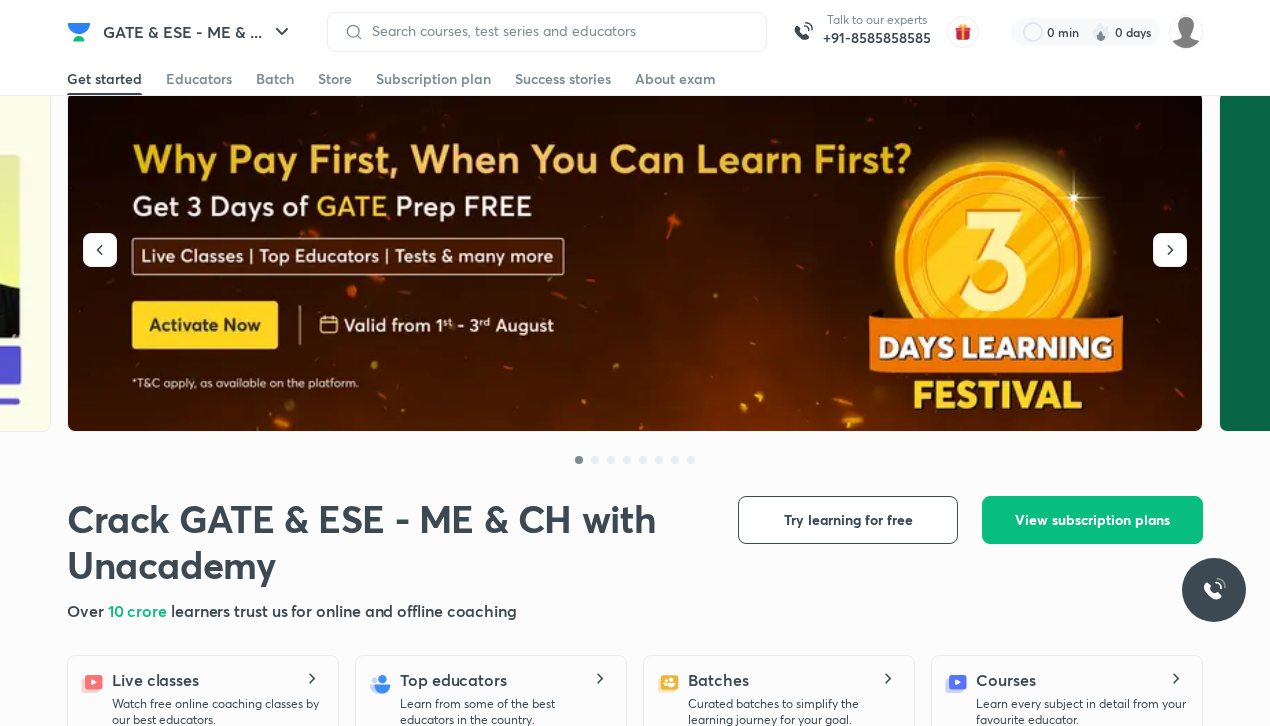 scroll, scrollTop: 0, scrollLeft: 0, axis: both 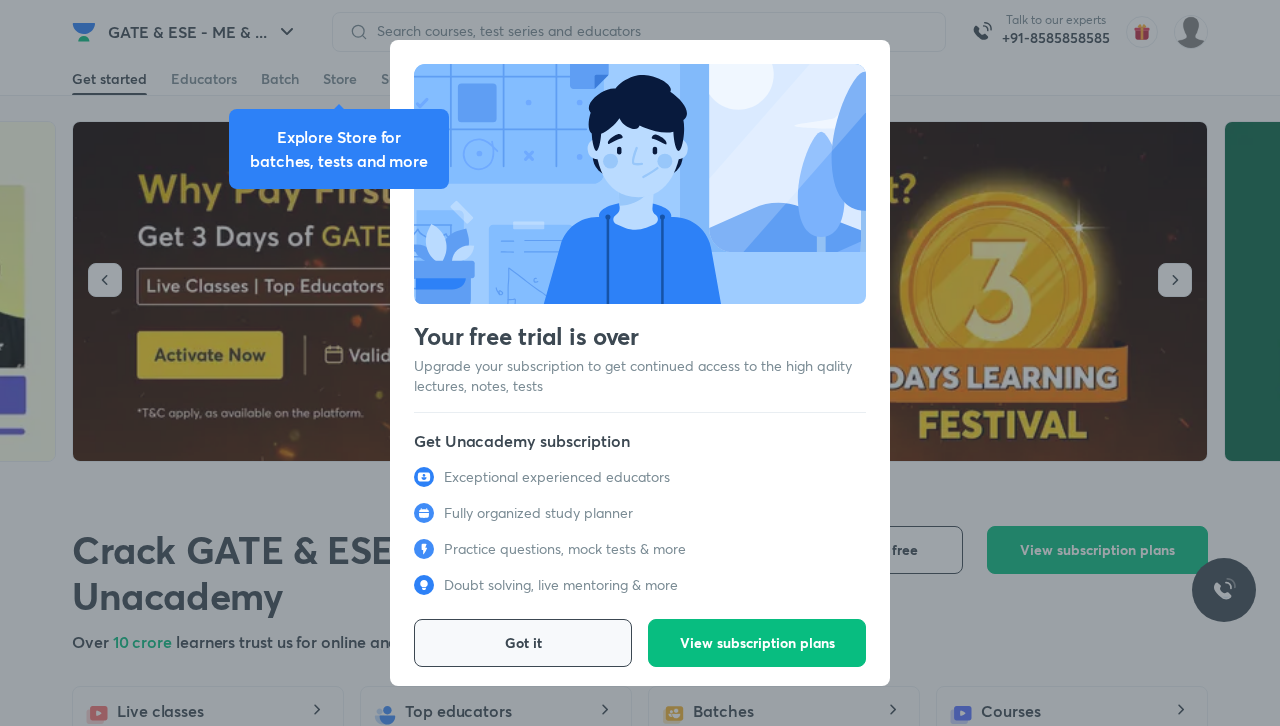 click on "Got it" at bounding box center (523, 643) 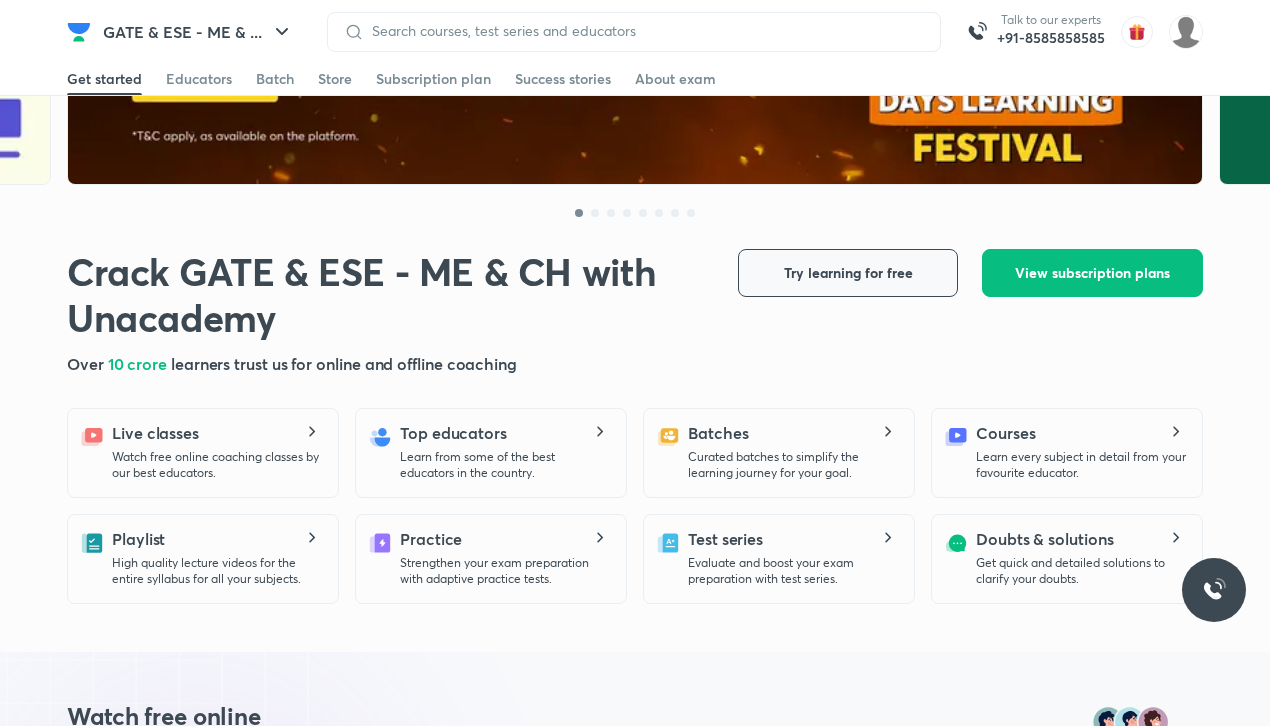 scroll, scrollTop: 0, scrollLeft: 0, axis: both 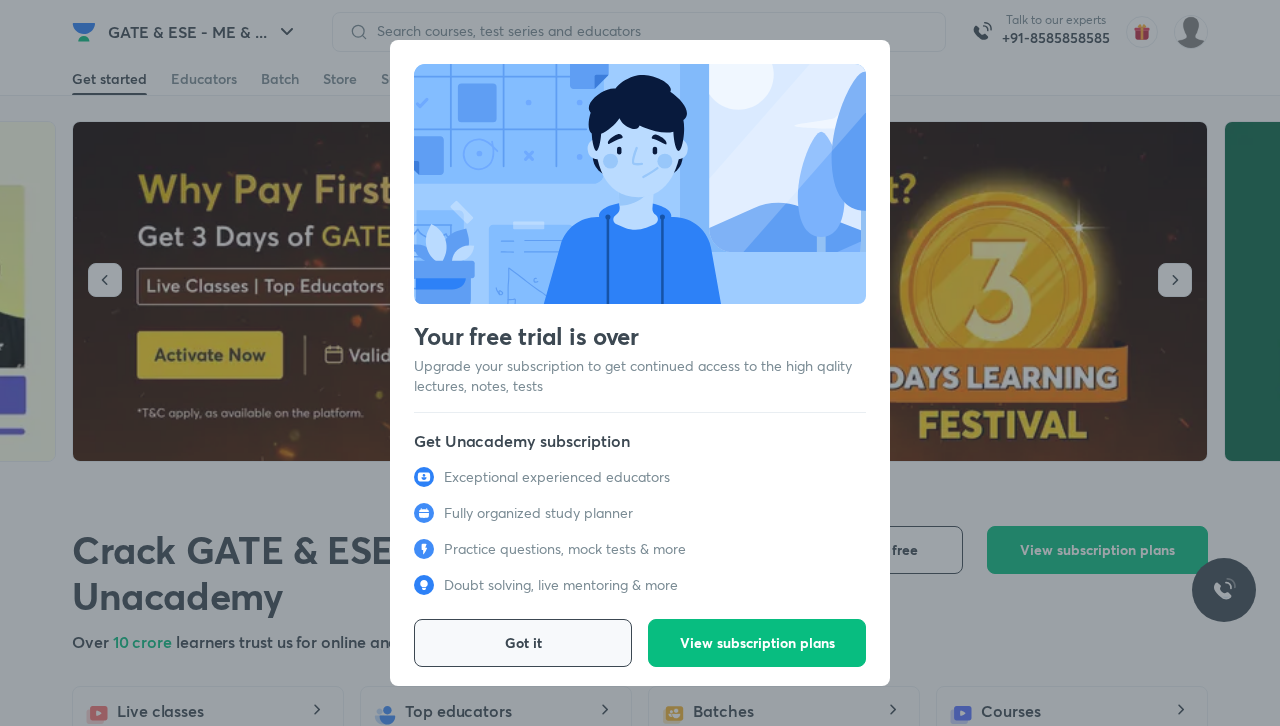 click on "Got it" at bounding box center (523, 643) 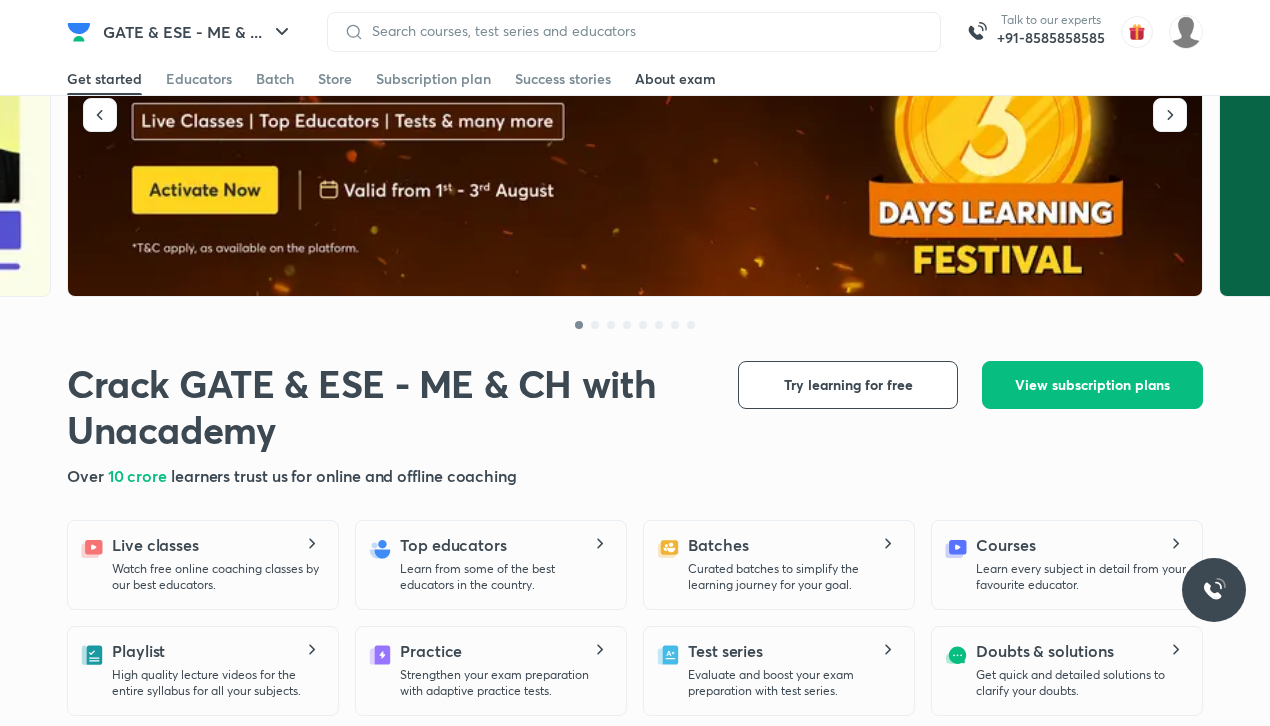 scroll, scrollTop: 0, scrollLeft: 0, axis: both 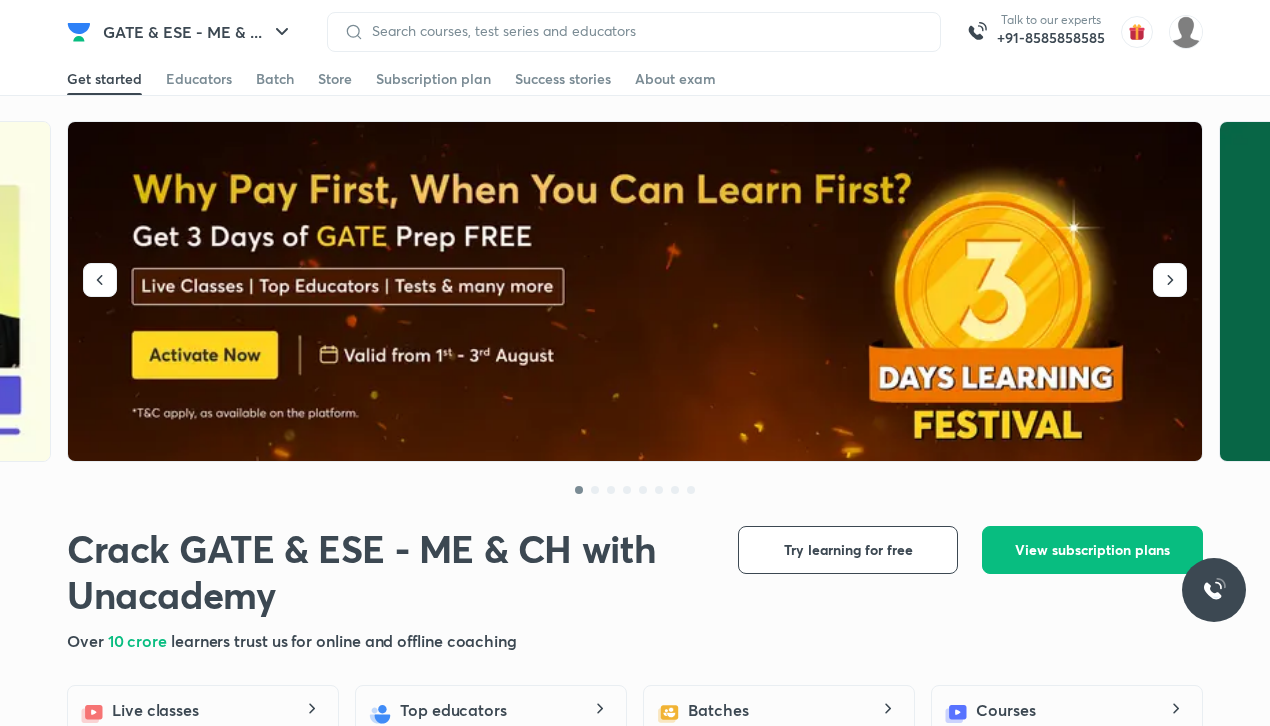 click at bounding box center [636, 292] 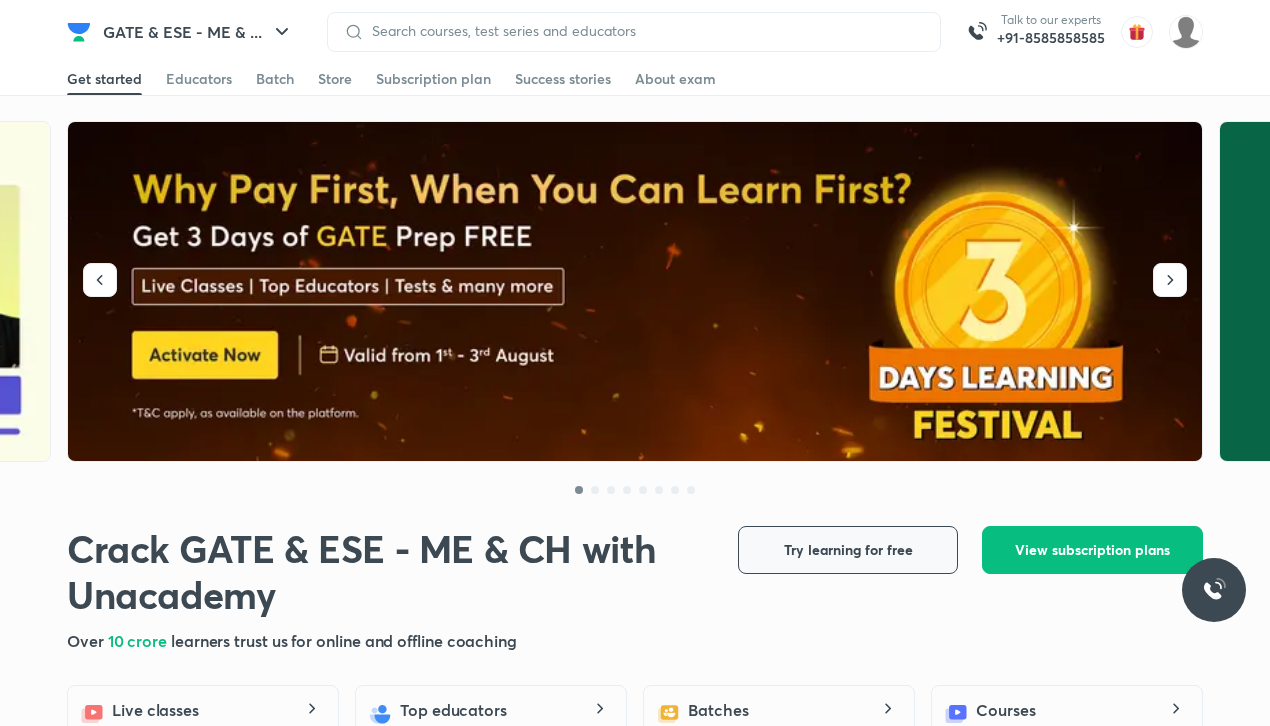 click on "Try learning for free" at bounding box center [848, 550] 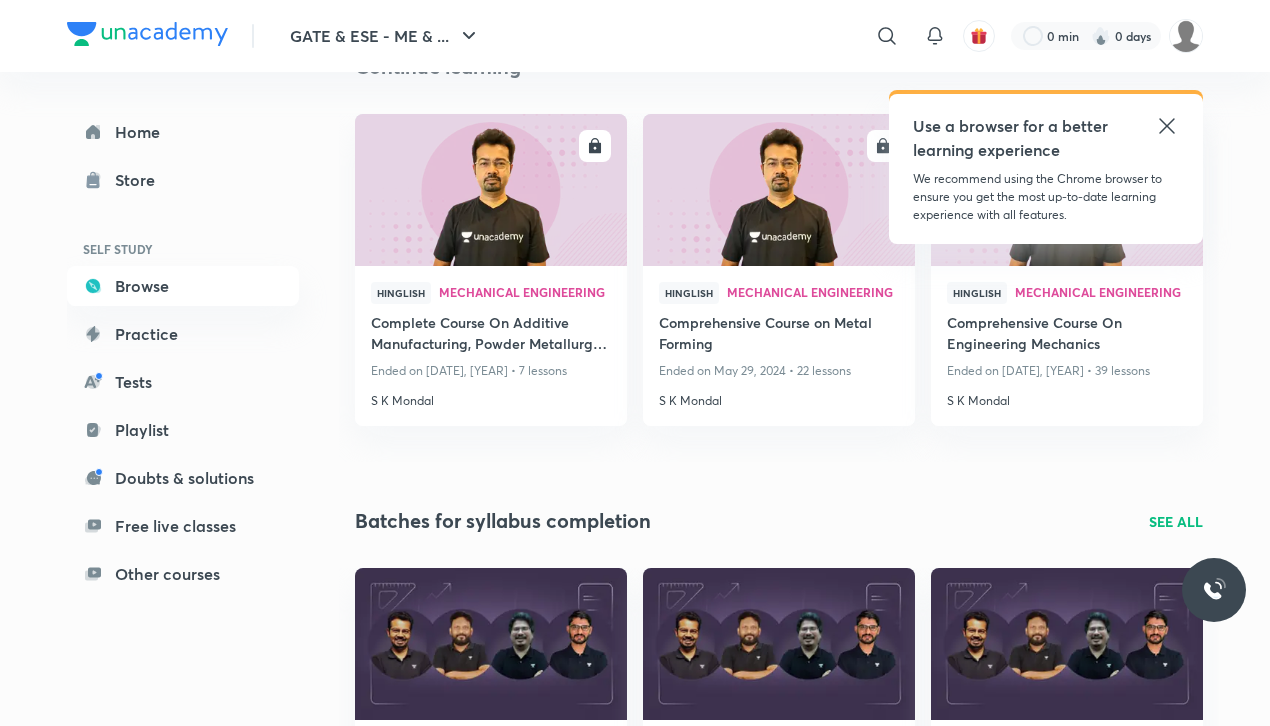 scroll, scrollTop: 0, scrollLeft: 0, axis: both 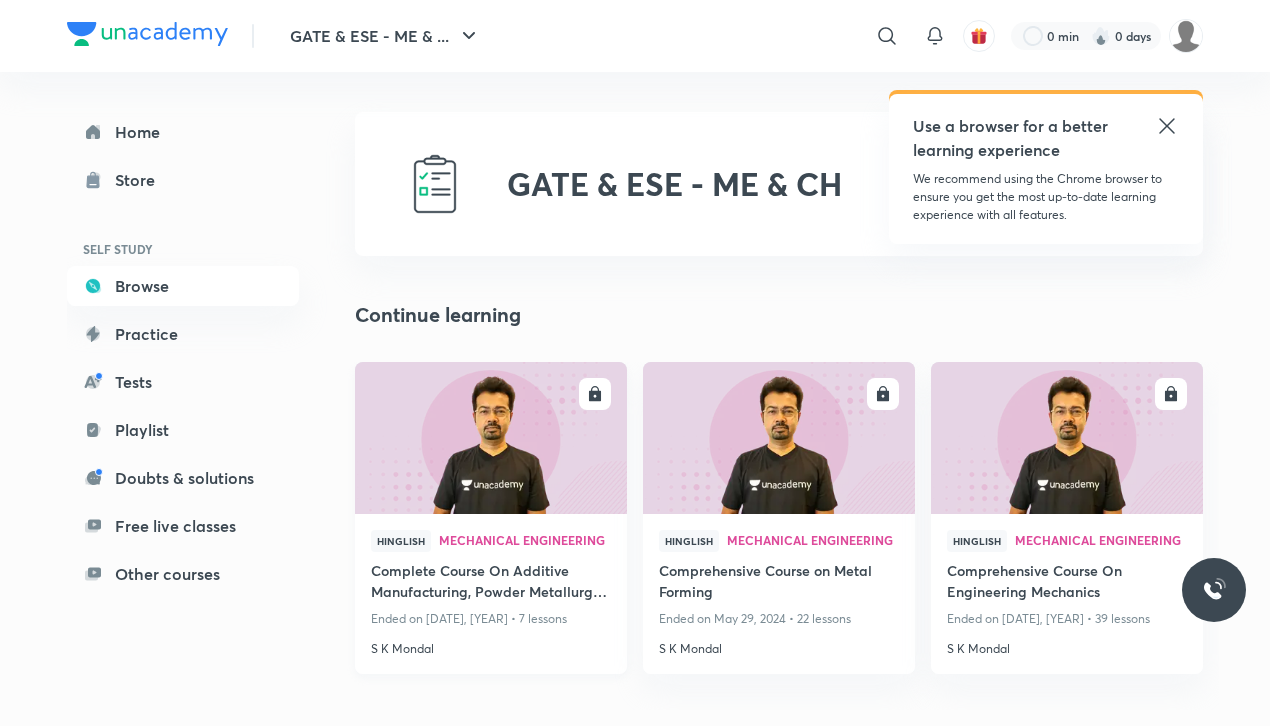 click at bounding box center [490, 437] 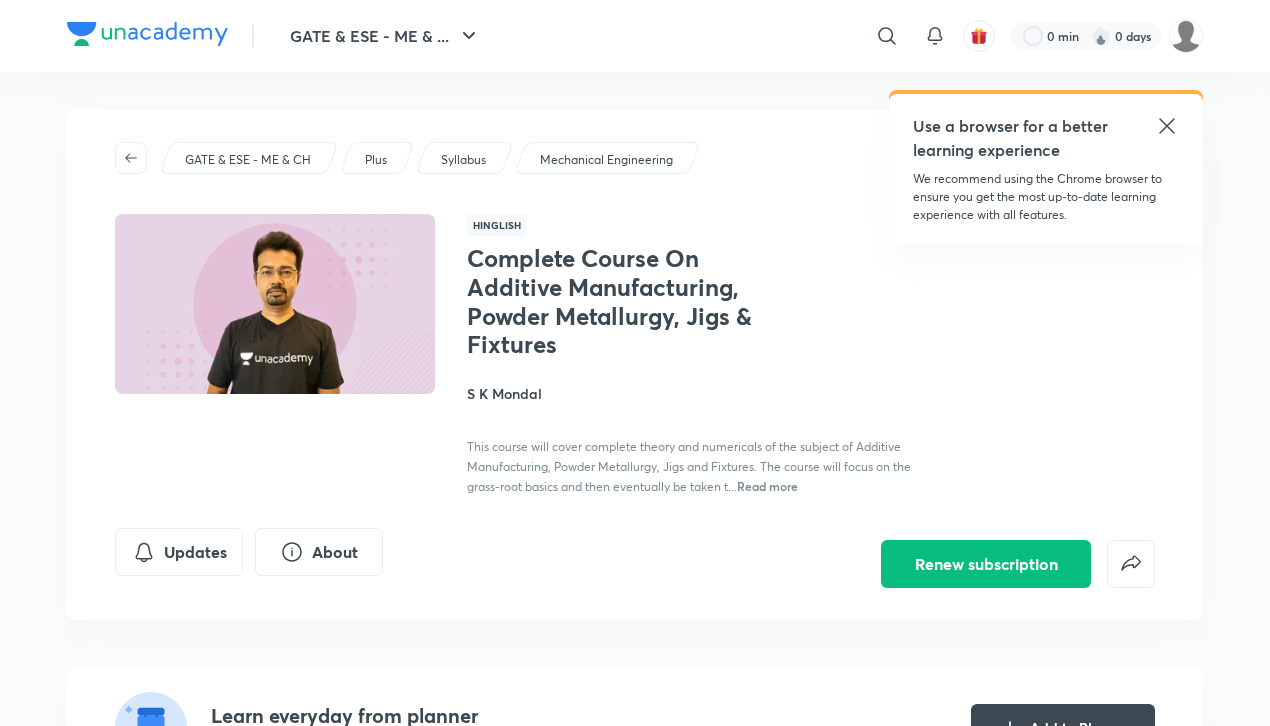 scroll, scrollTop: 0, scrollLeft: 0, axis: both 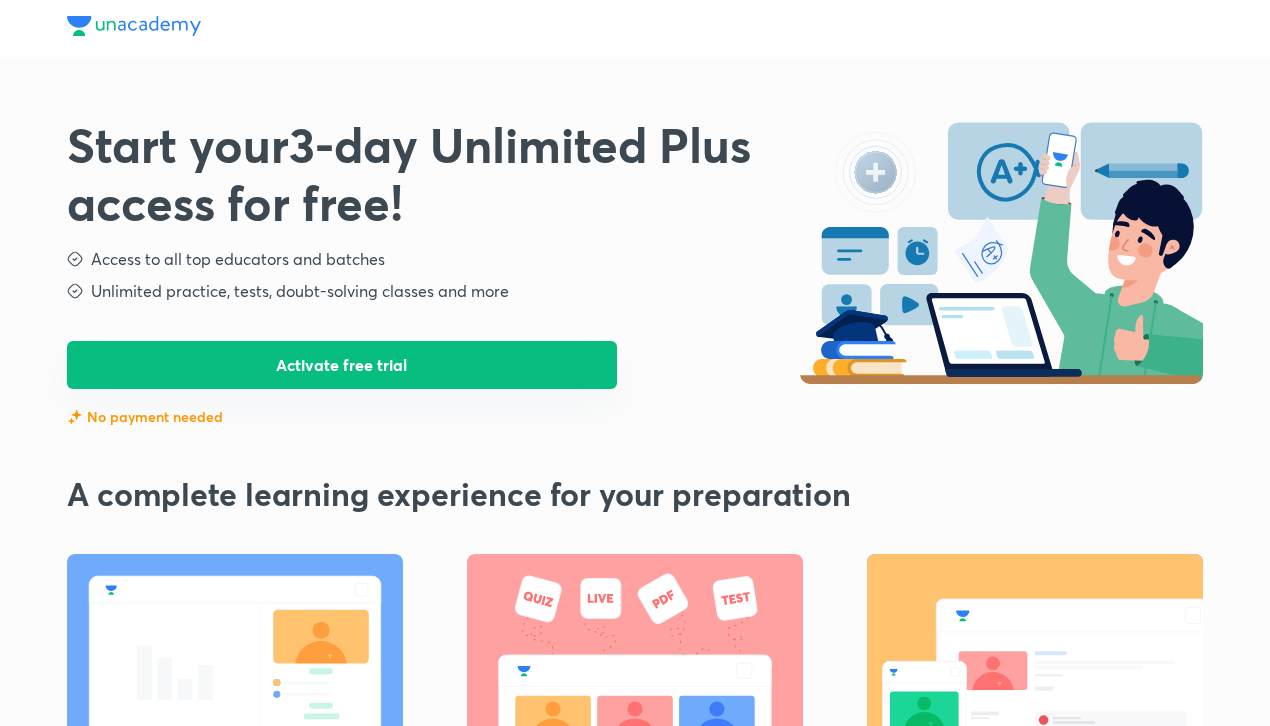 click on "Activate free trial" at bounding box center [342, 365] 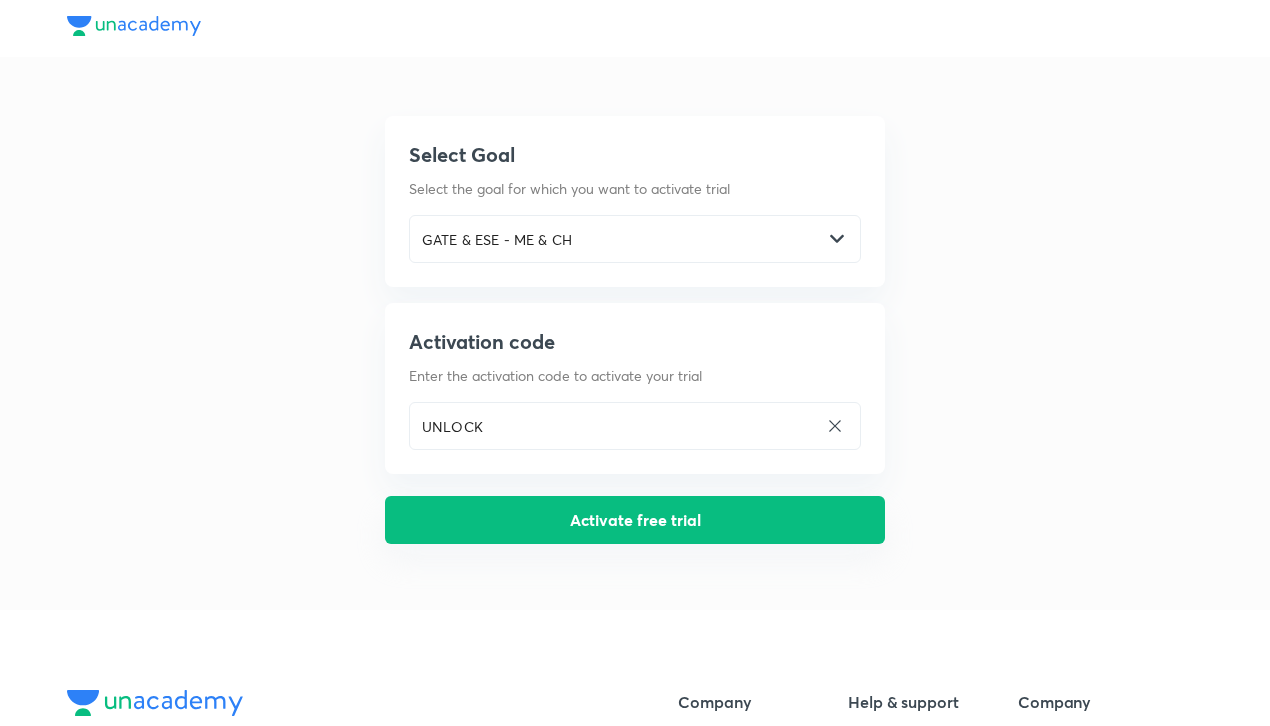 click on "Activate free trial" at bounding box center (635, 520) 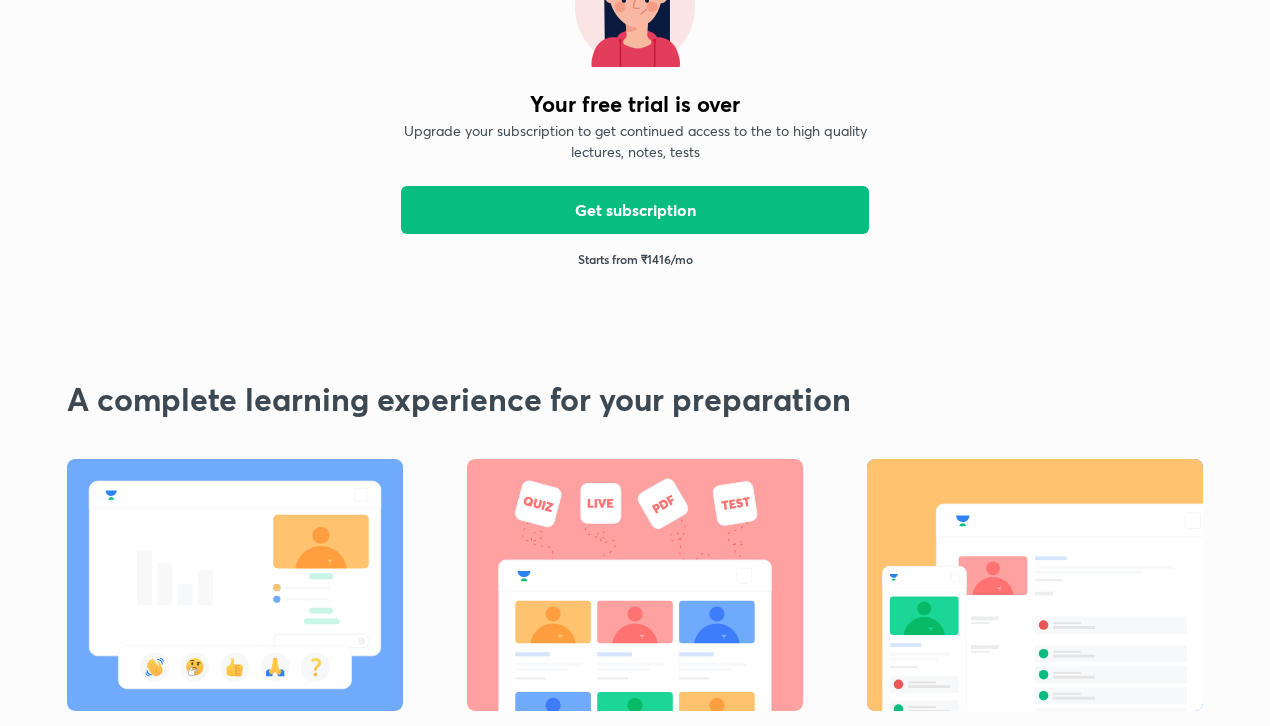 scroll, scrollTop: 0, scrollLeft: 0, axis: both 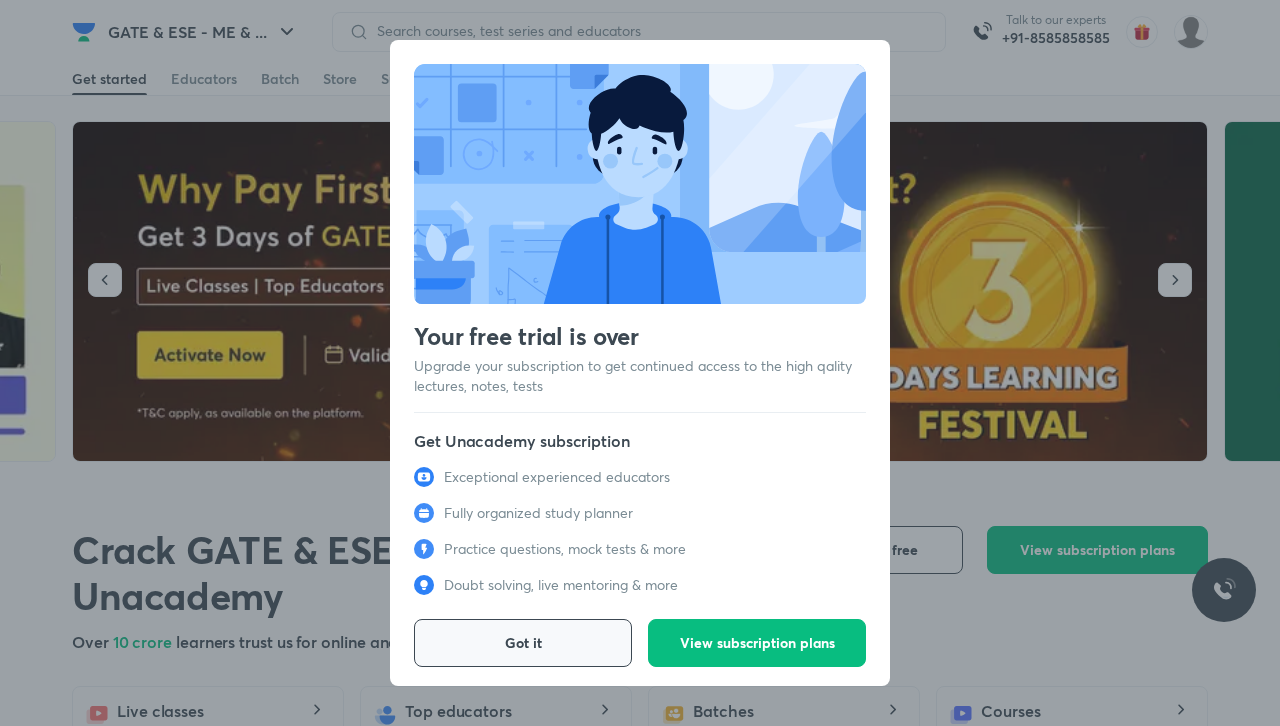 click on "Got it" at bounding box center [523, 643] 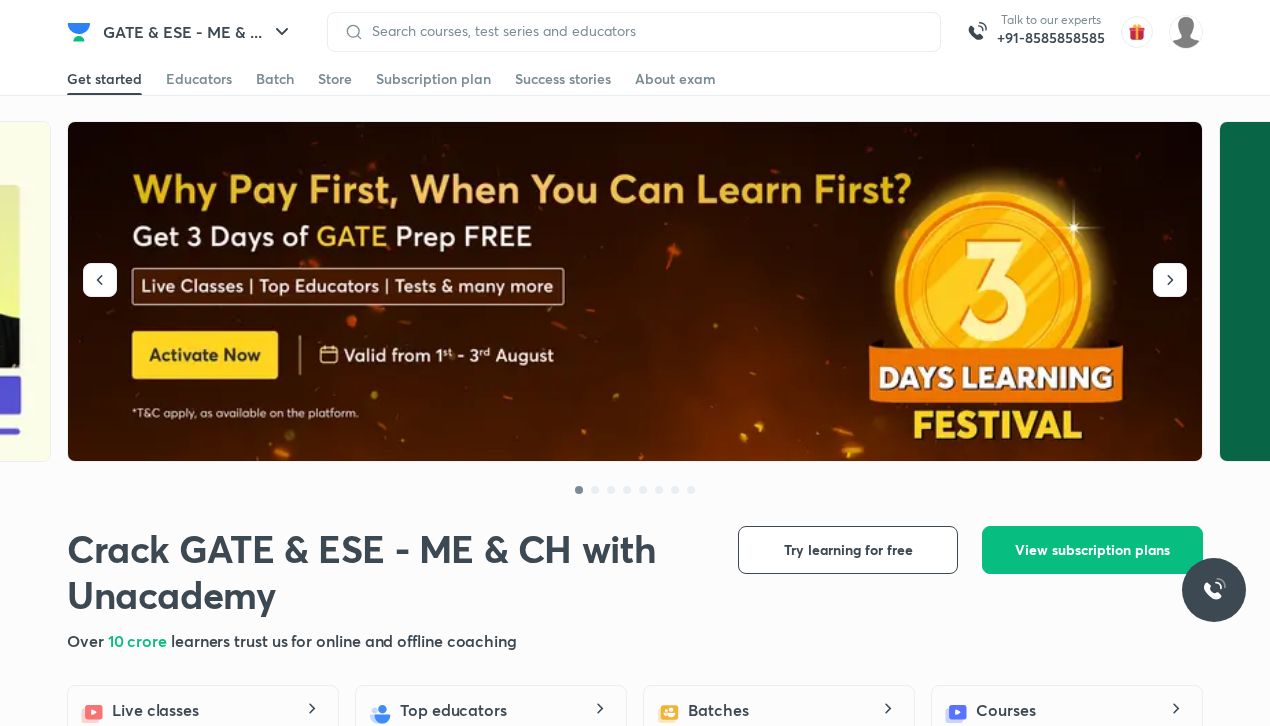 click on "Talk to our experts +91-8585858585" at bounding box center (765, 32) 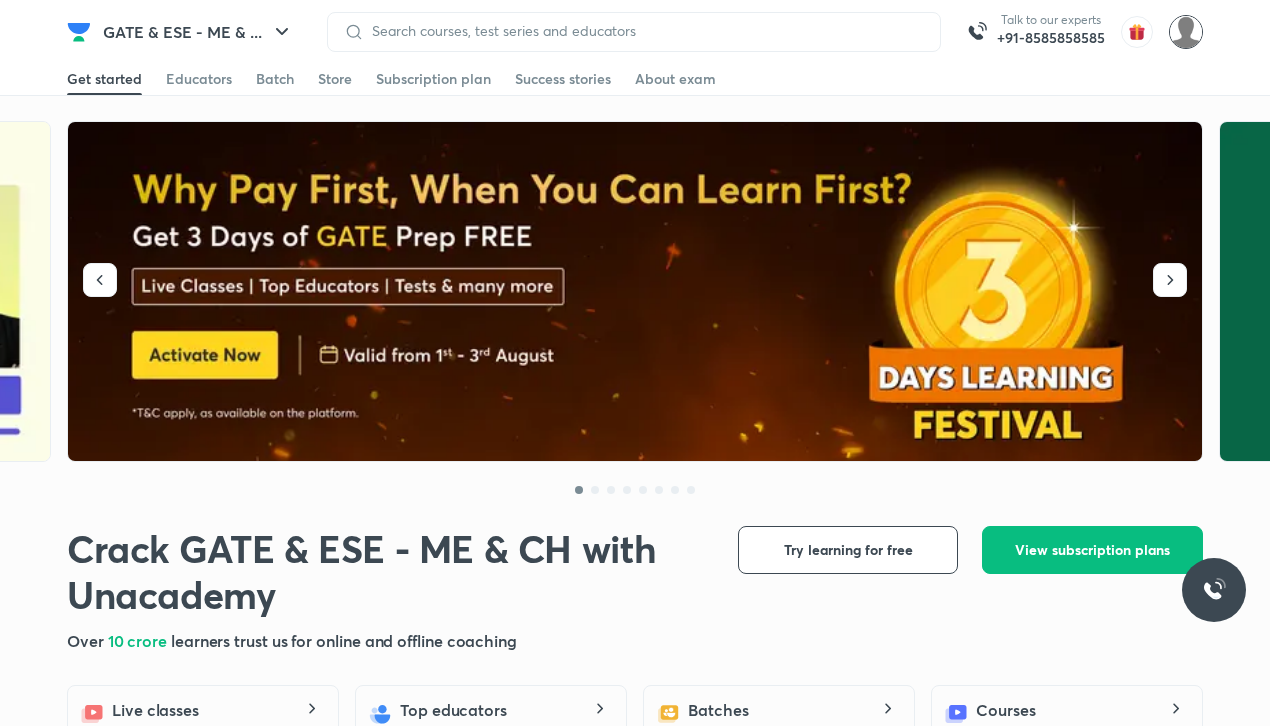 click at bounding box center [1186, 32] 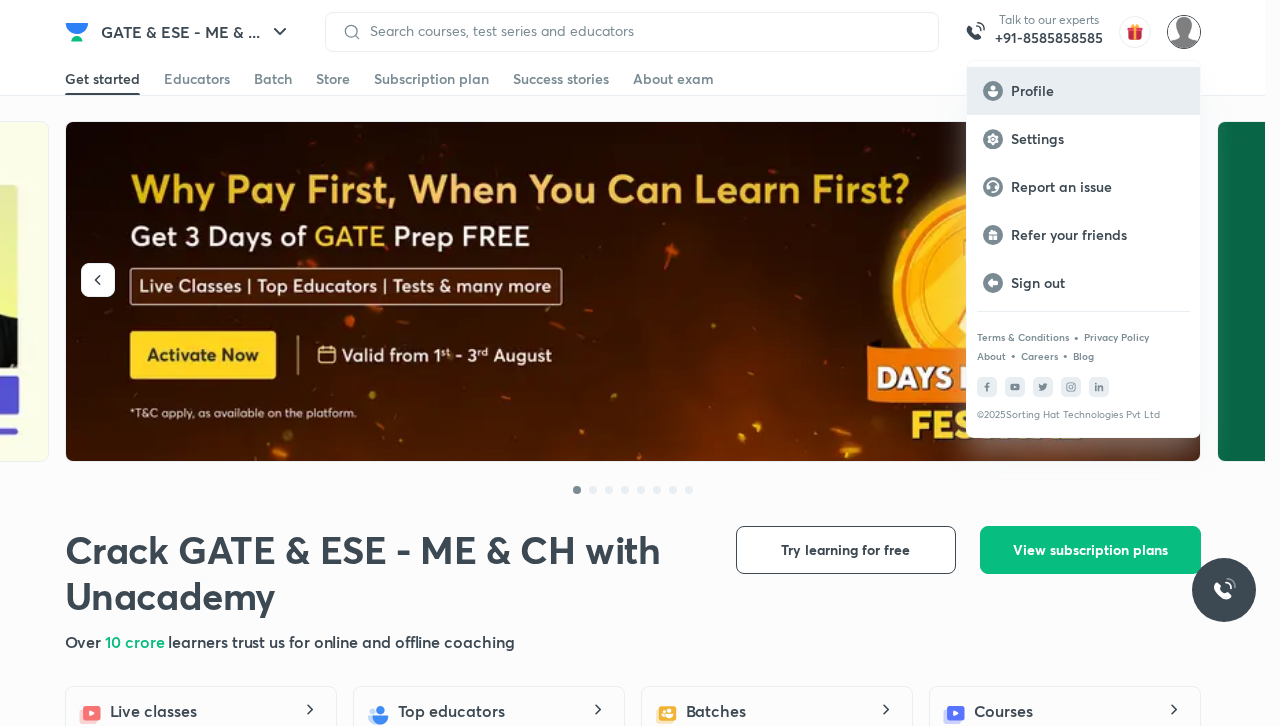 click on "Profile" at bounding box center [1097, 91] 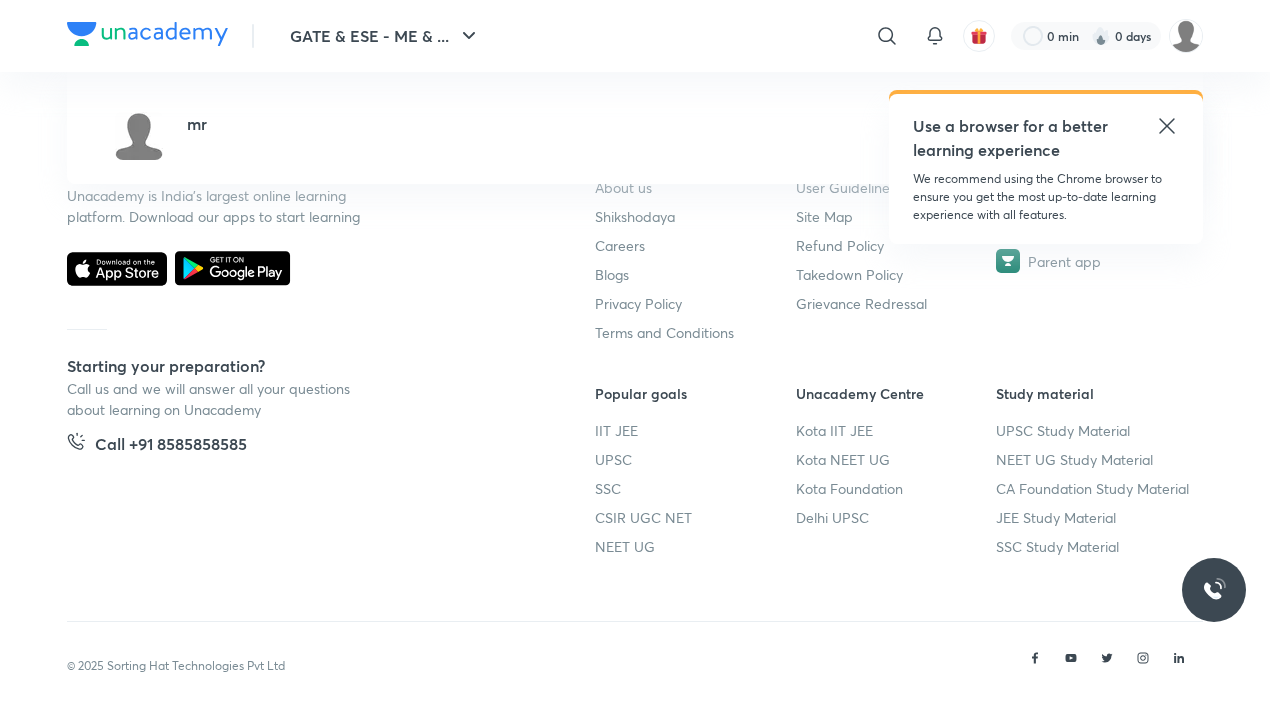 scroll, scrollTop: 0, scrollLeft: 0, axis: both 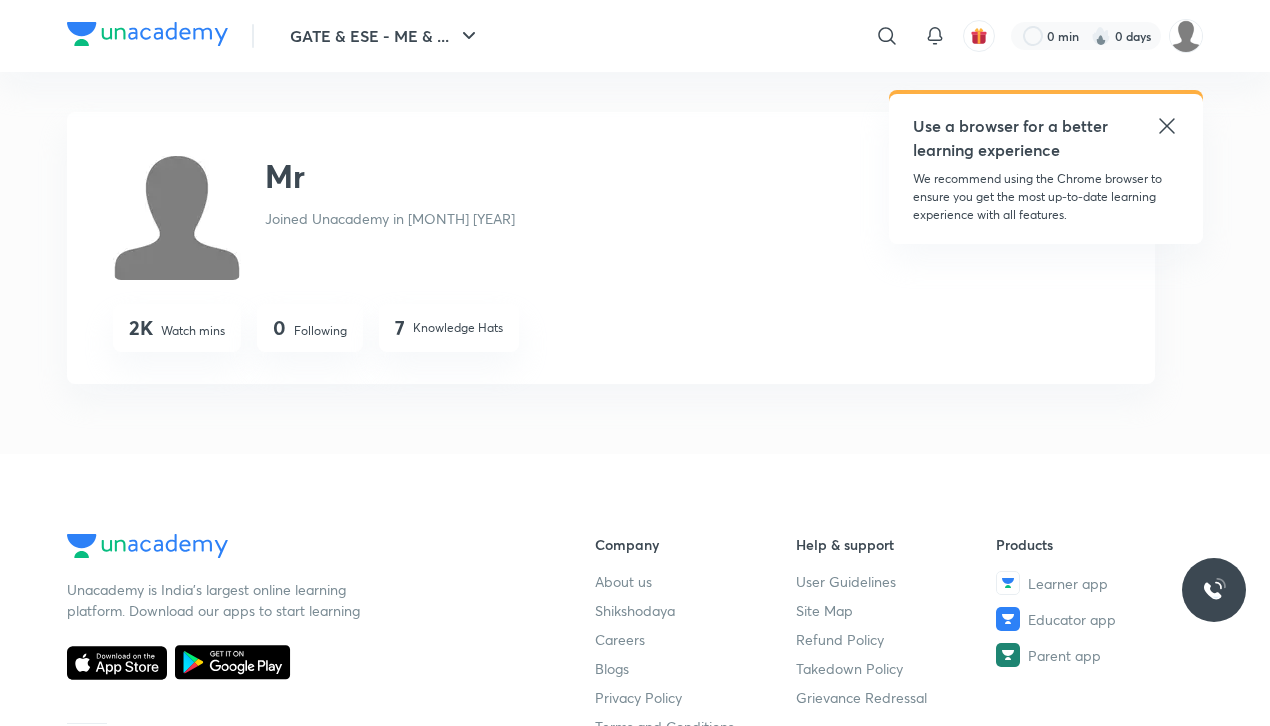 click 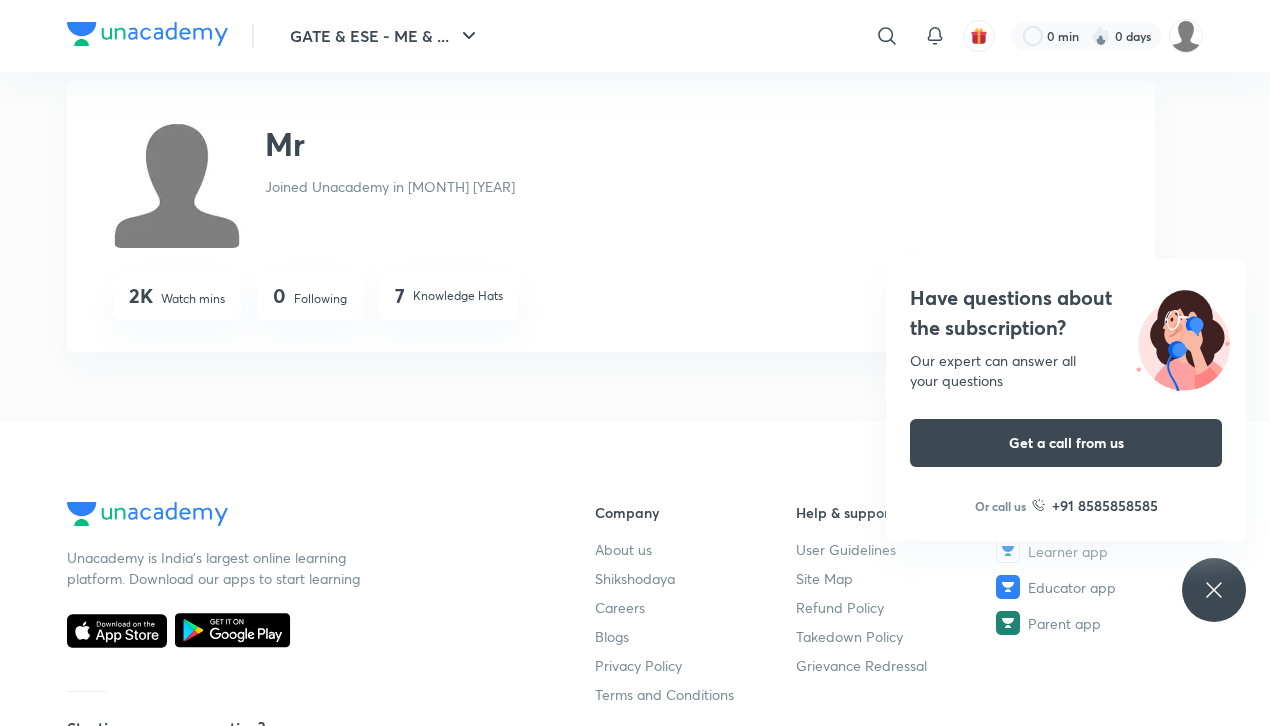 scroll, scrollTop: 0, scrollLeft: 0, axis: both 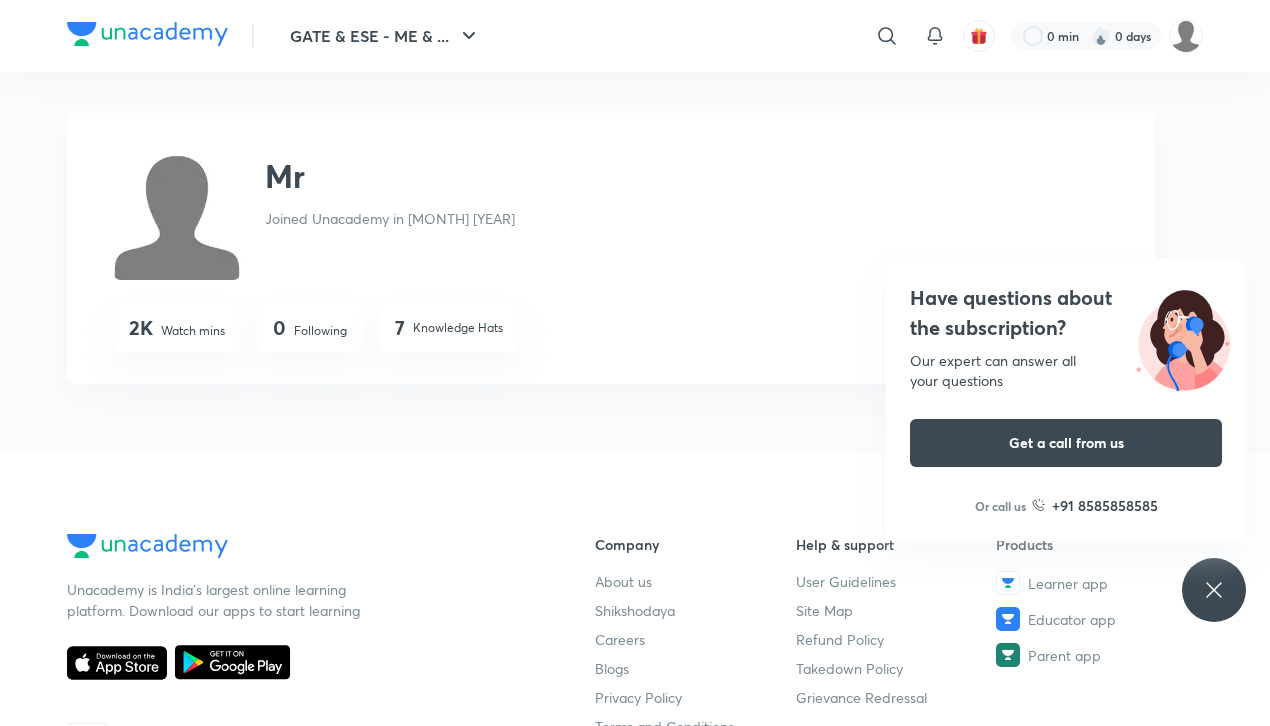click on "​" at bounding box center (723, 36) 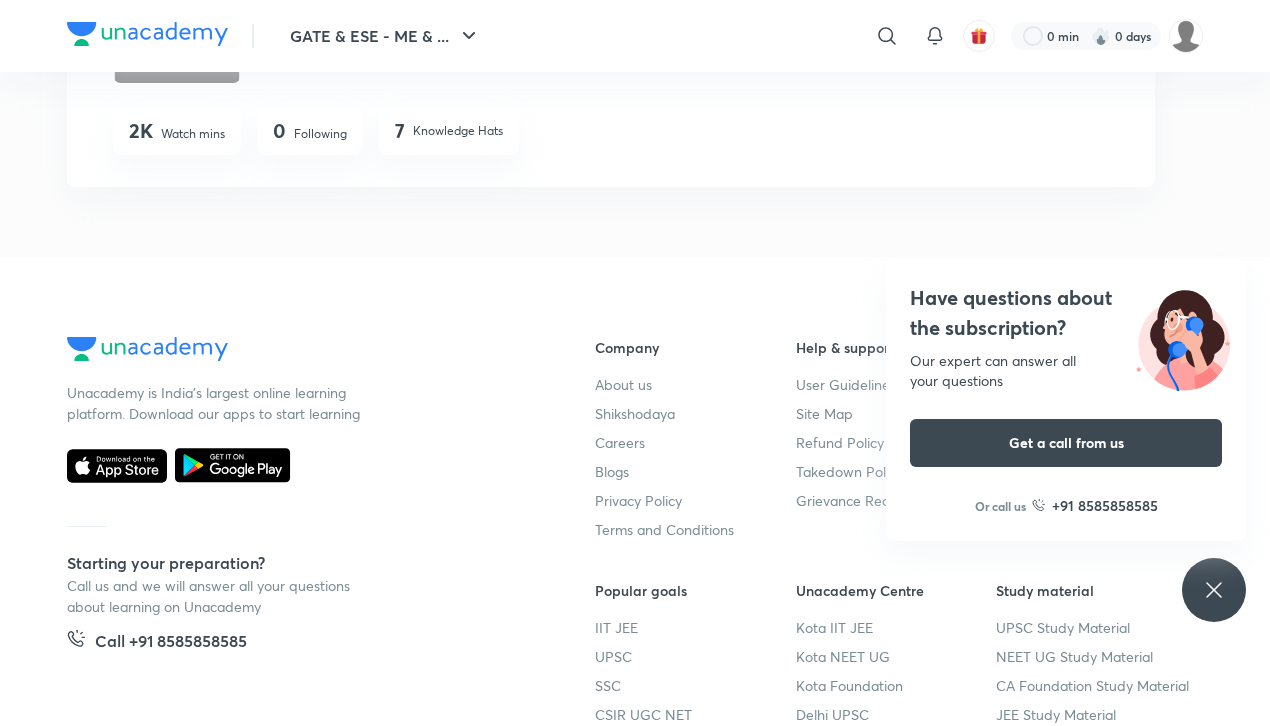 scroll, scrollTop: 198, scrollLeft: 0, axis: vertical 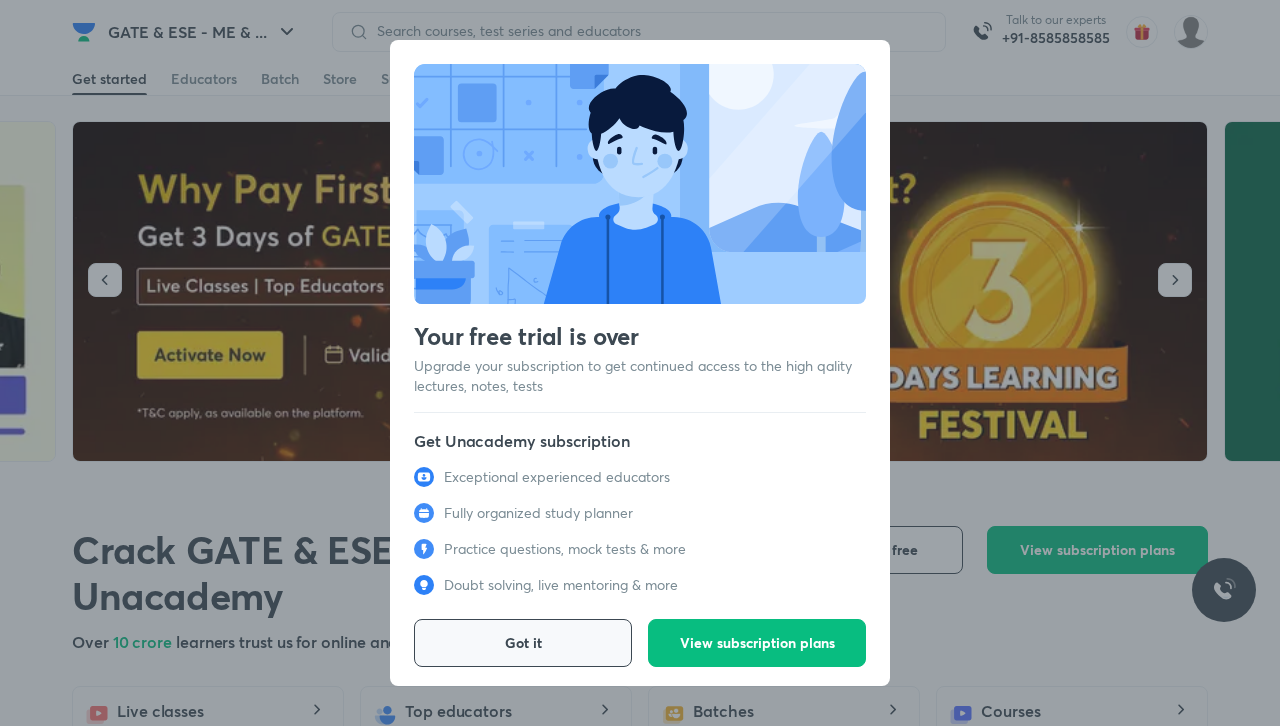 click on "Got it" at bounding box center (523, 643) 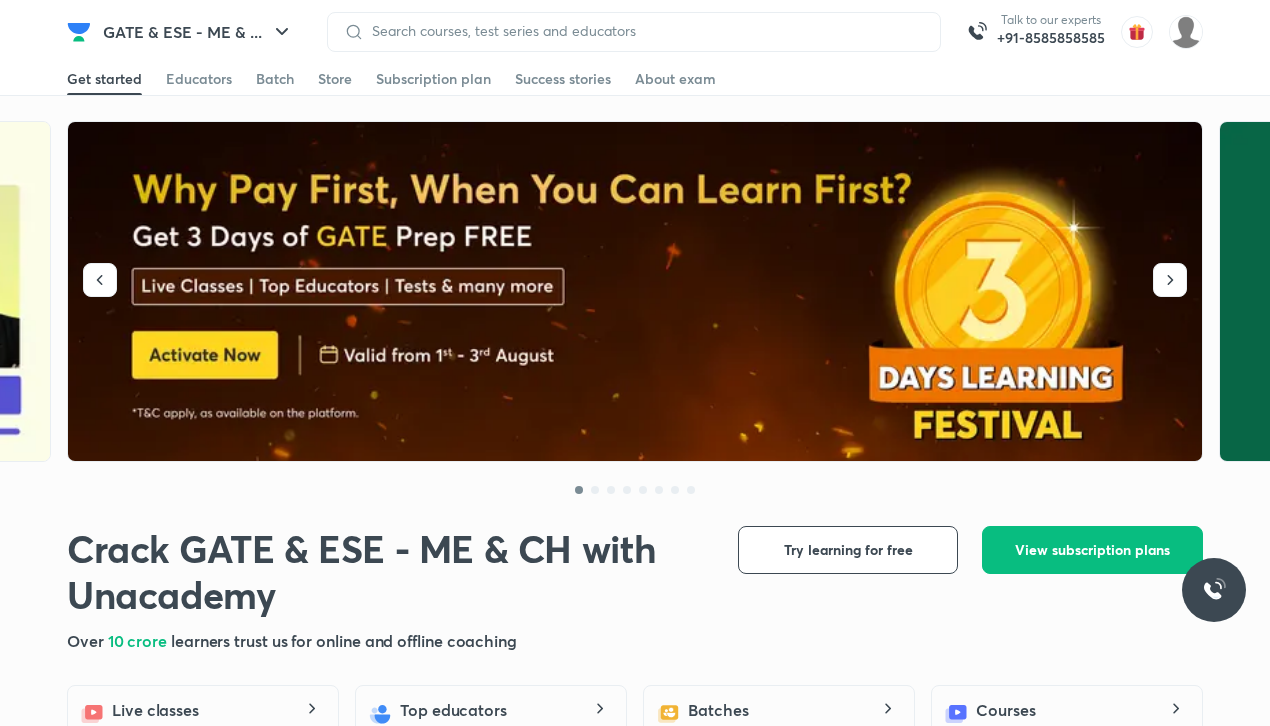 scroll, scrollTop: 815, scrollLeft: 0, axis: vertical 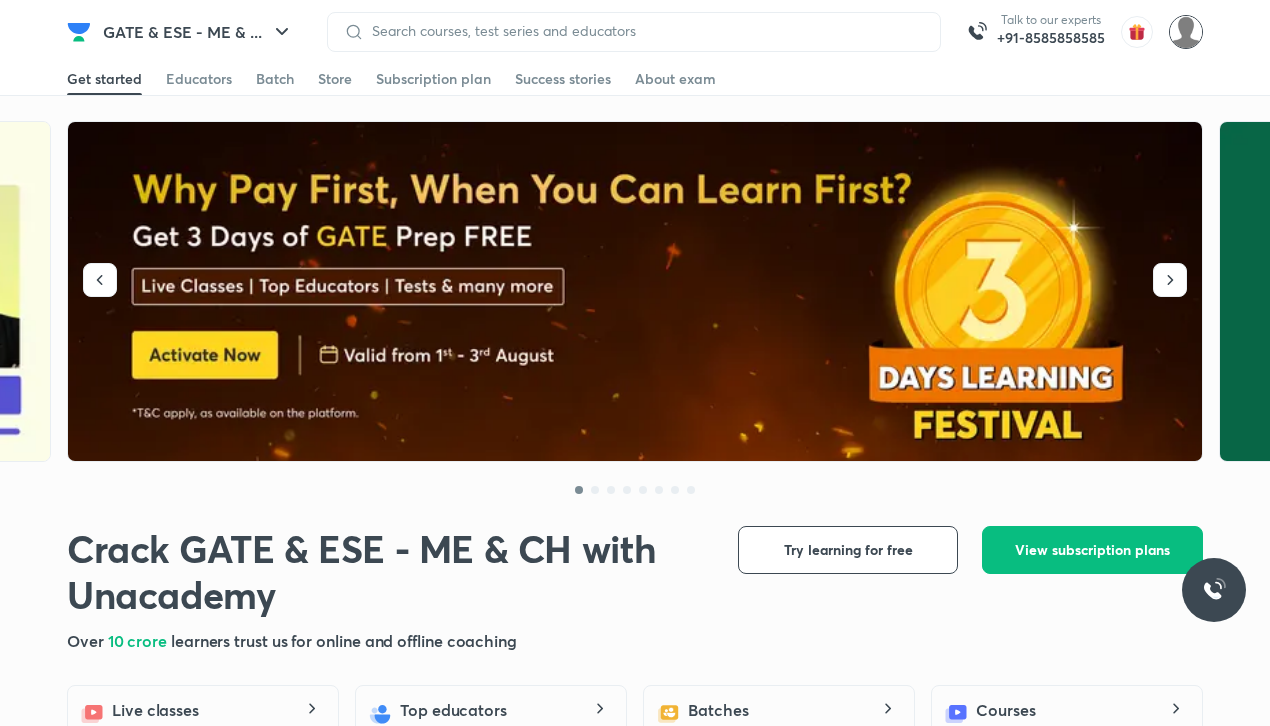 click at bounding box center [1186, 32] 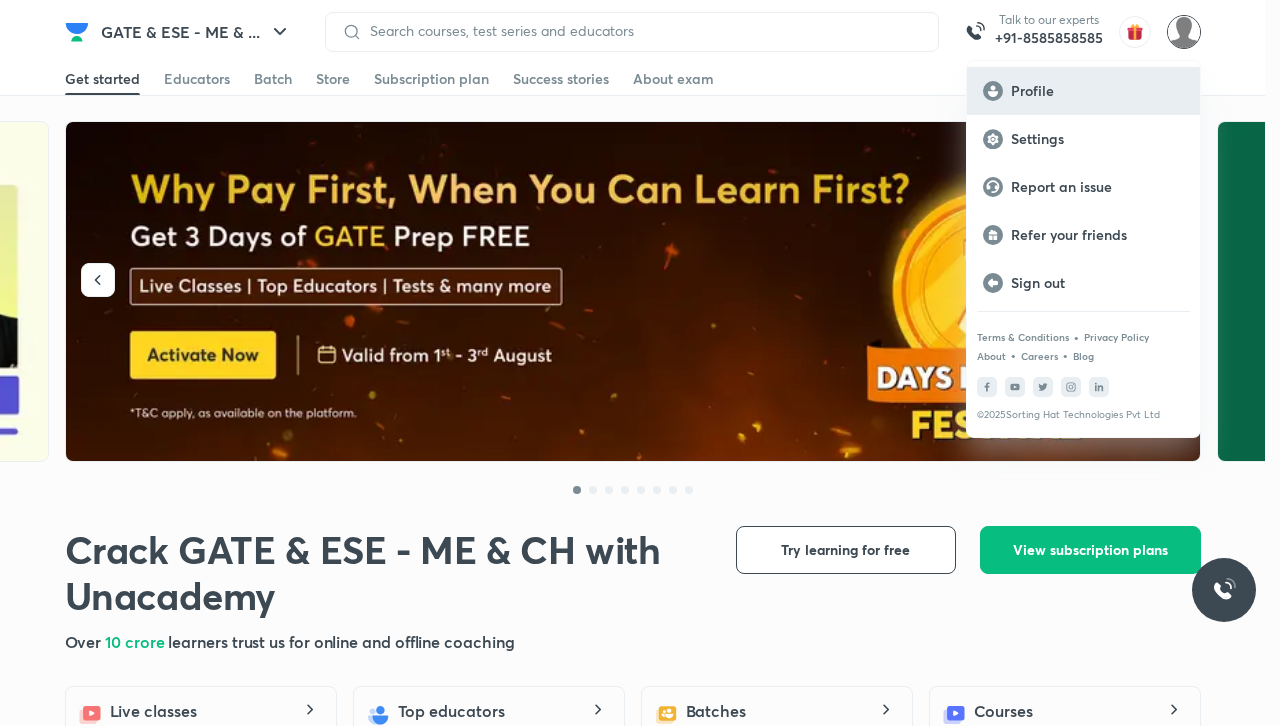 click 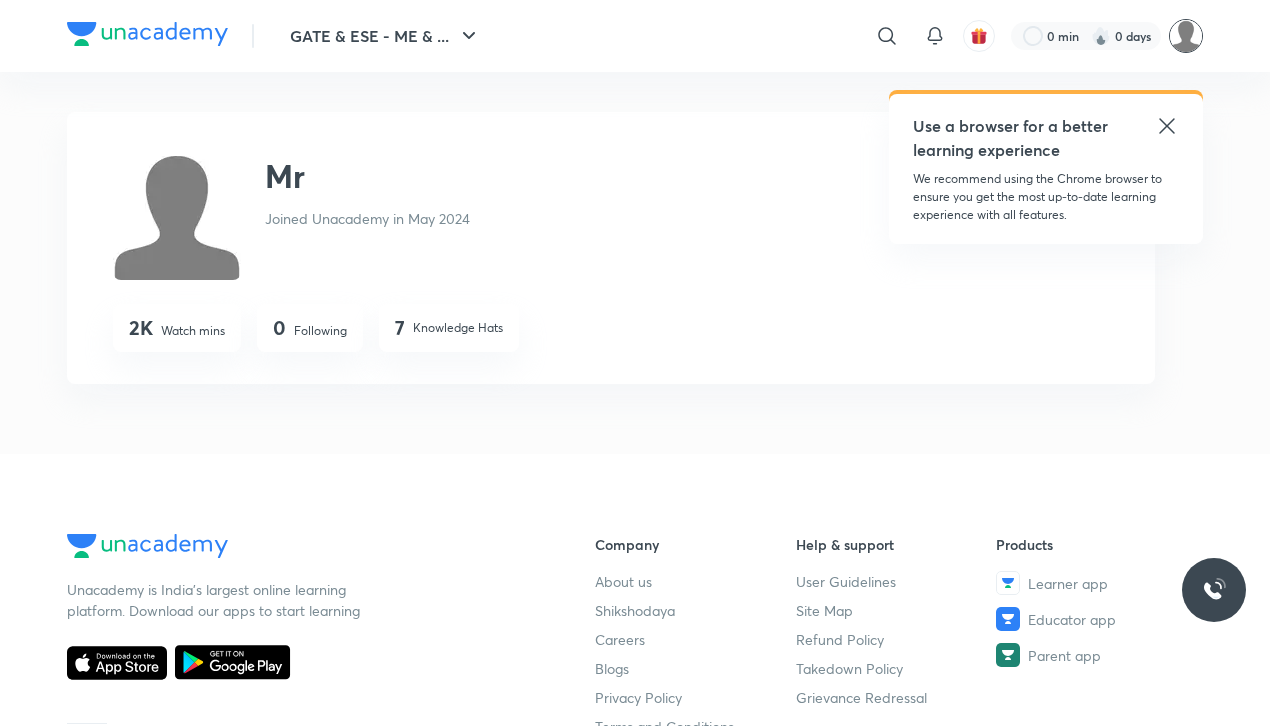 click at bounding box center (1186, 36) 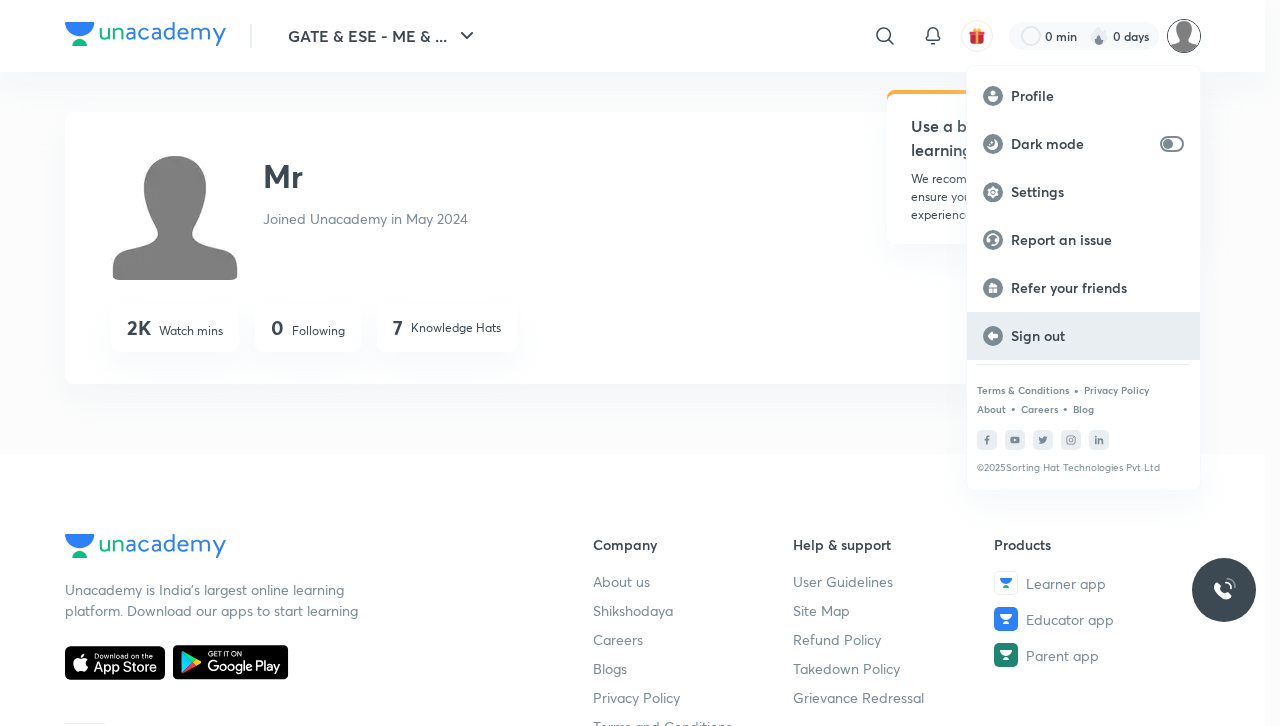 click on "Sign out" at bounding box center [1097, 336] 